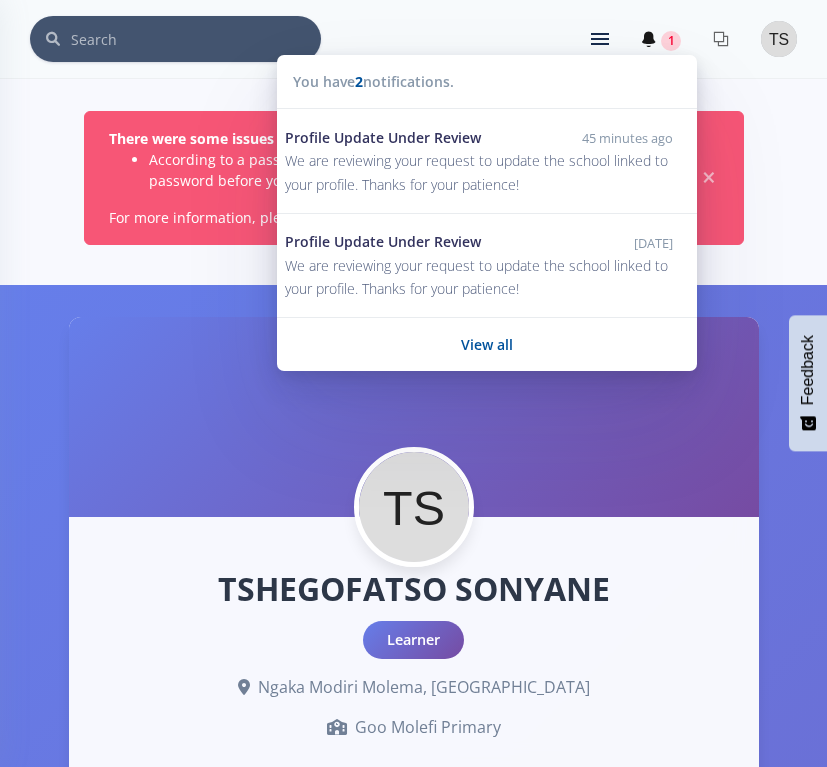 scroll, scrollTop: 0, scrollLeft: 0, axis: both 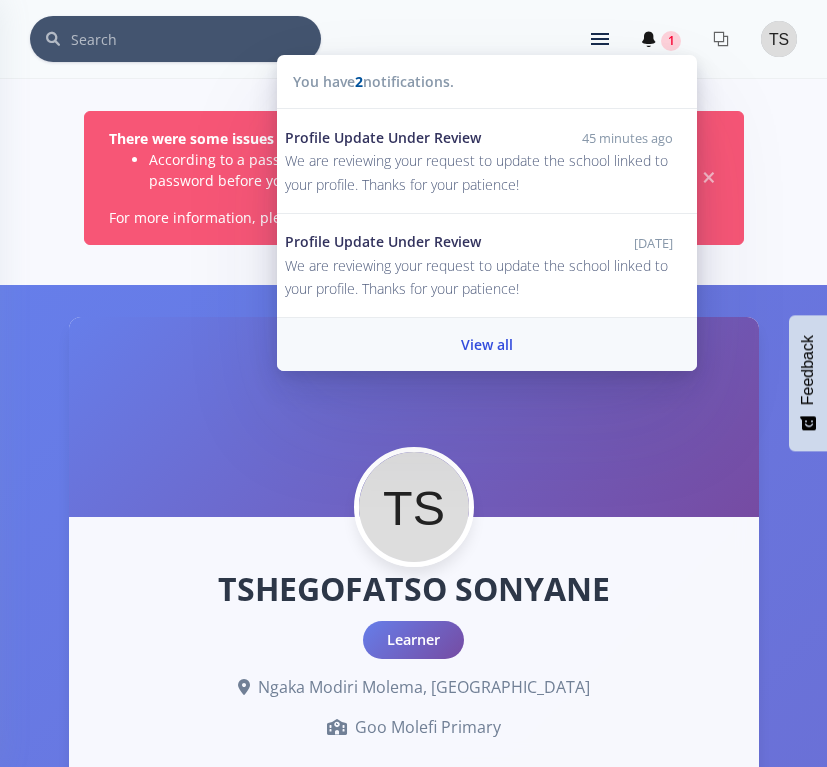click on "View all" at bounding box center (487, 344) 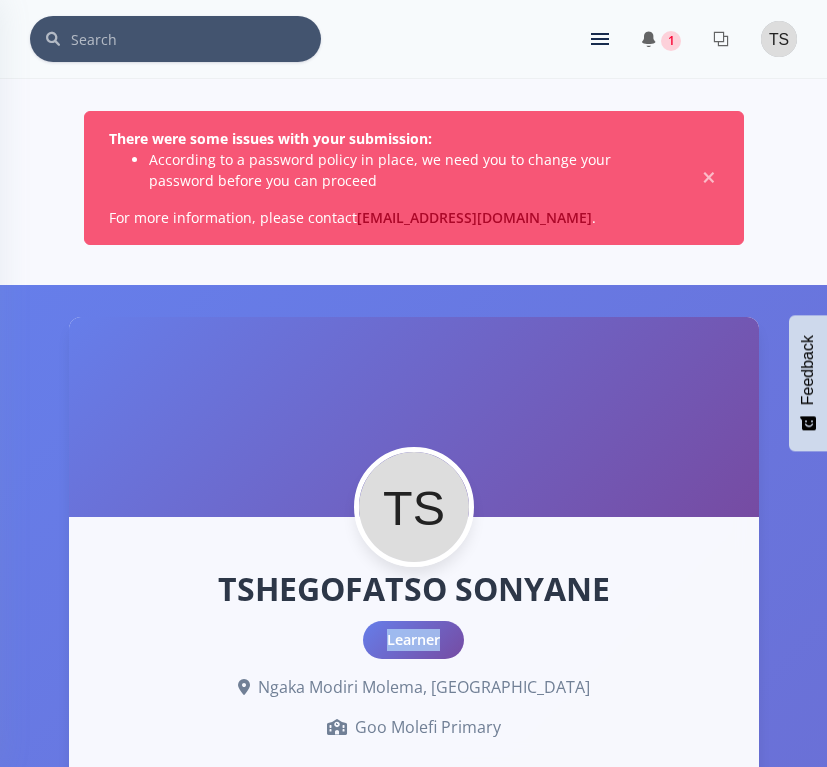 drag, startPoint x: 626, startPoint y: 589, endPoint x: 683, endPoint y: 652, distance: 84.95882 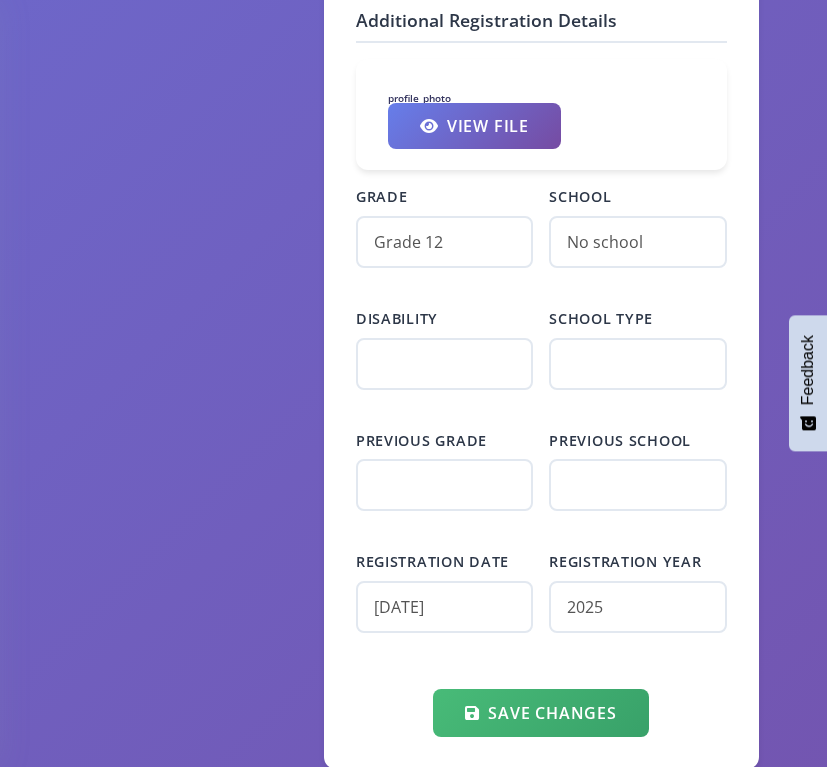 scroll, scrollTop: 2640, scrollLeft: 0, axis: vertical 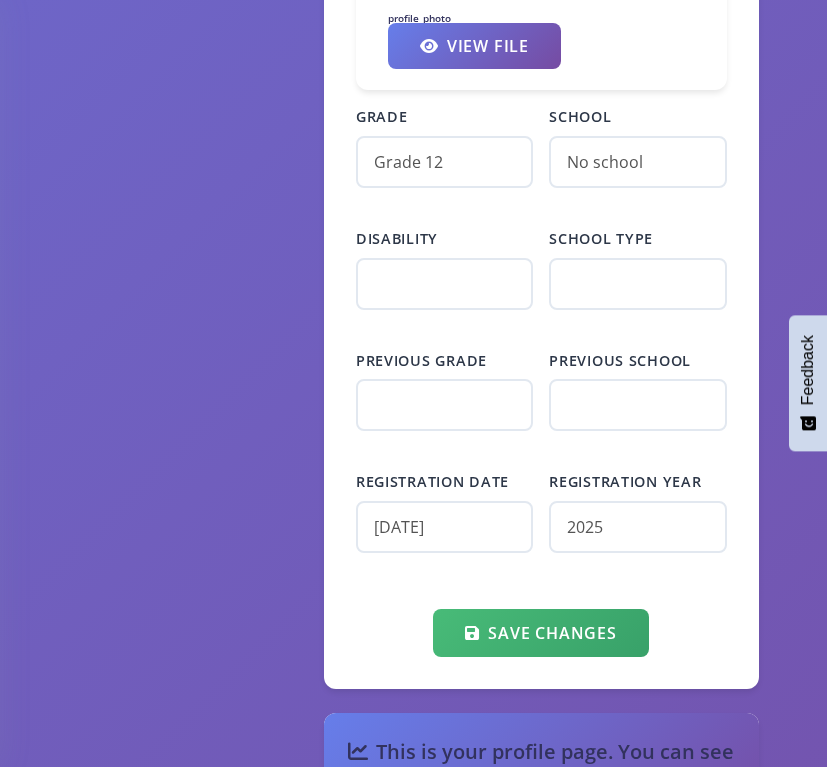 click on "Dashboard
My Dashboard
Schools
View Schools
Goo Molefi Primary
My Project Groups" at bounding box center [413, -479] 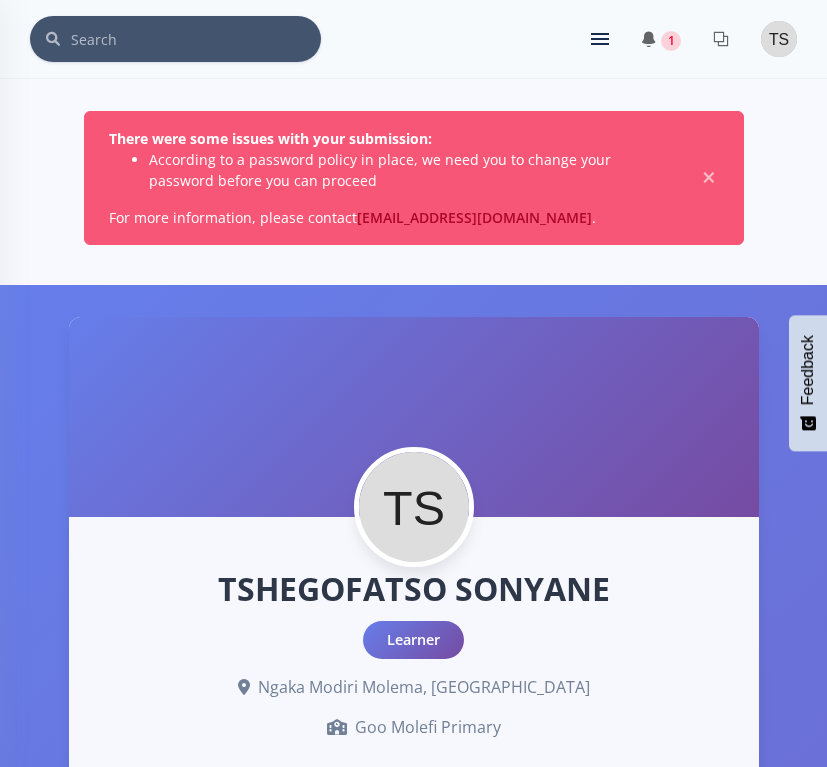 scroll, scrollTop: 0, scrollLeft: 0, axis: both 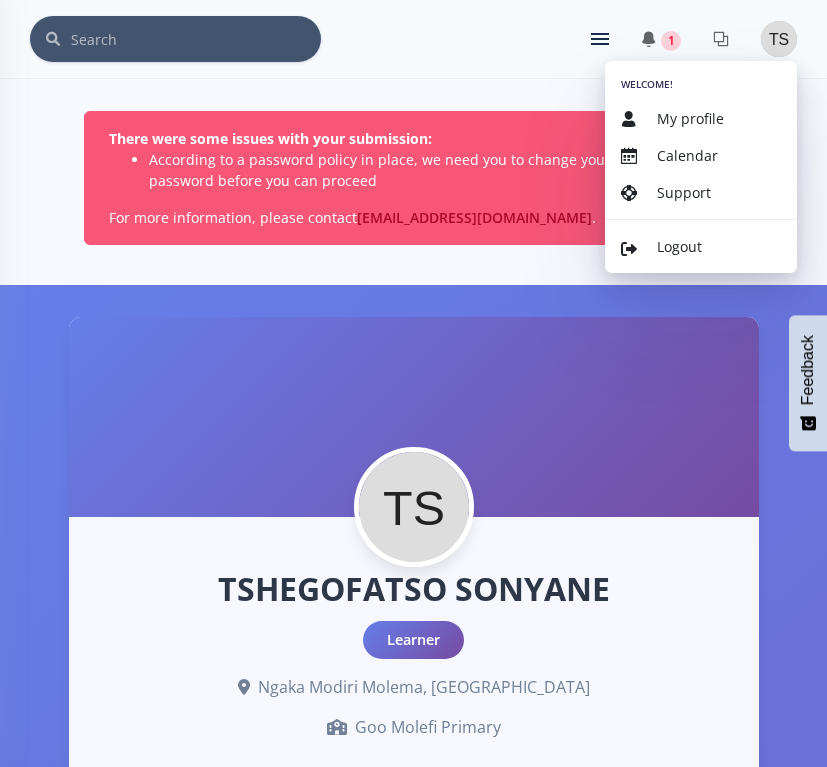 click at bounding box center (779, 39) 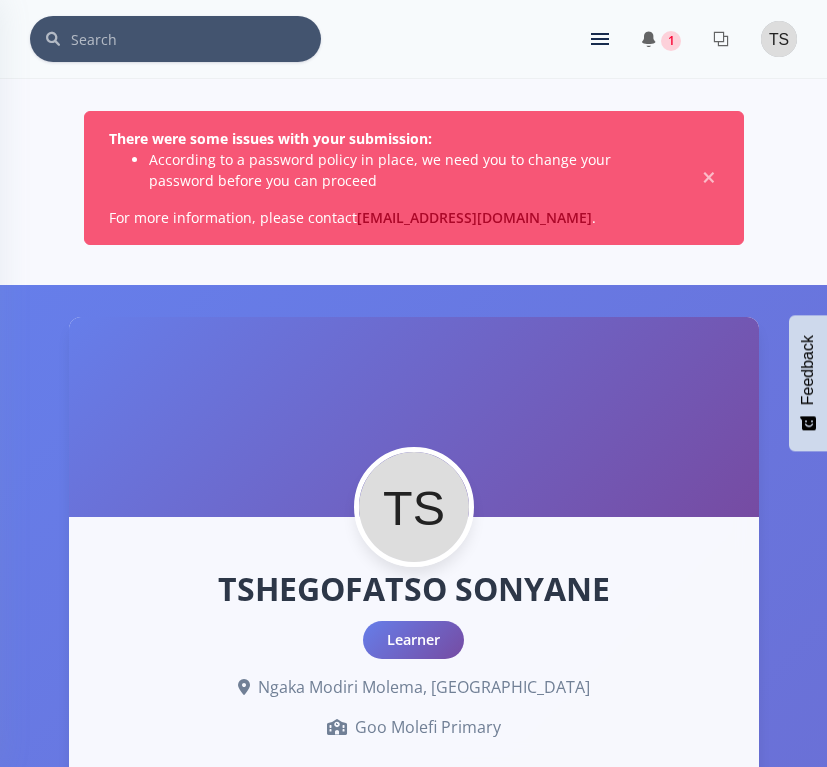 click at bounding box center [779, 39] 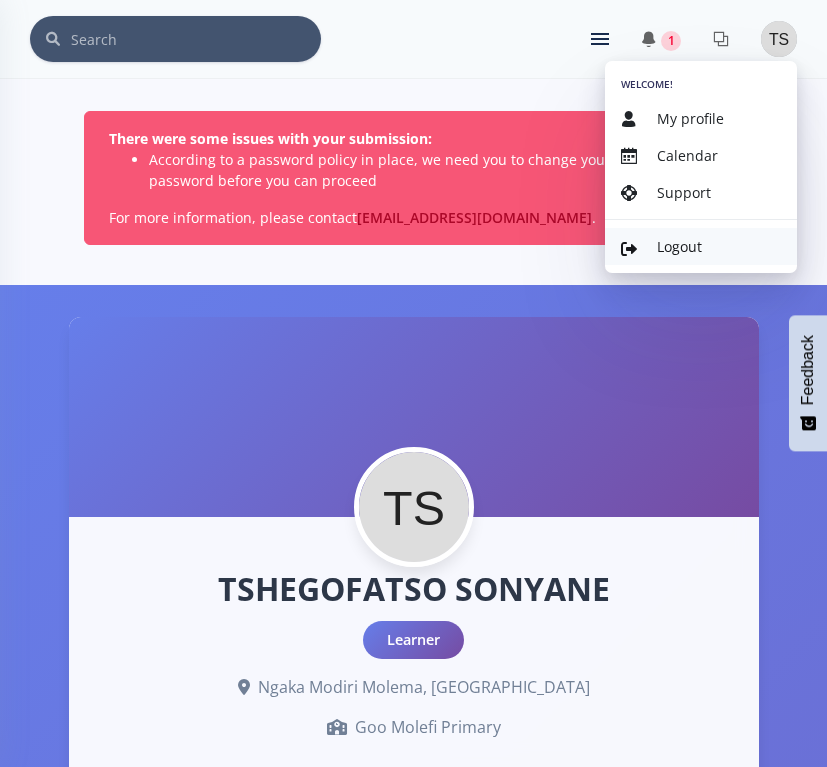 click on "Logout" at bounding box center [679, 246] 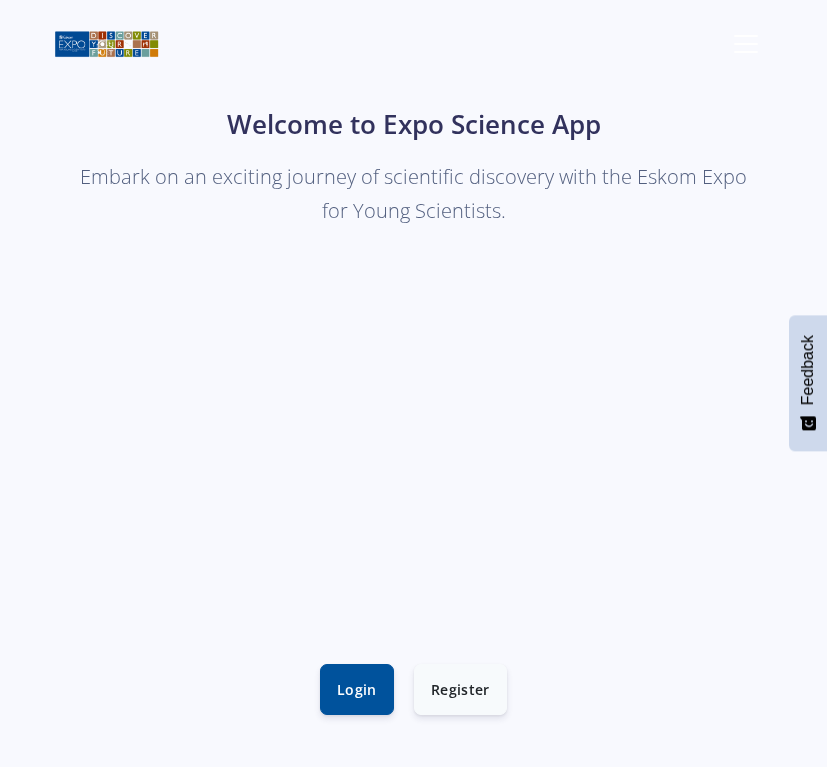 scroll, scrollTop: 0, scrollLeft: 0, axis: both 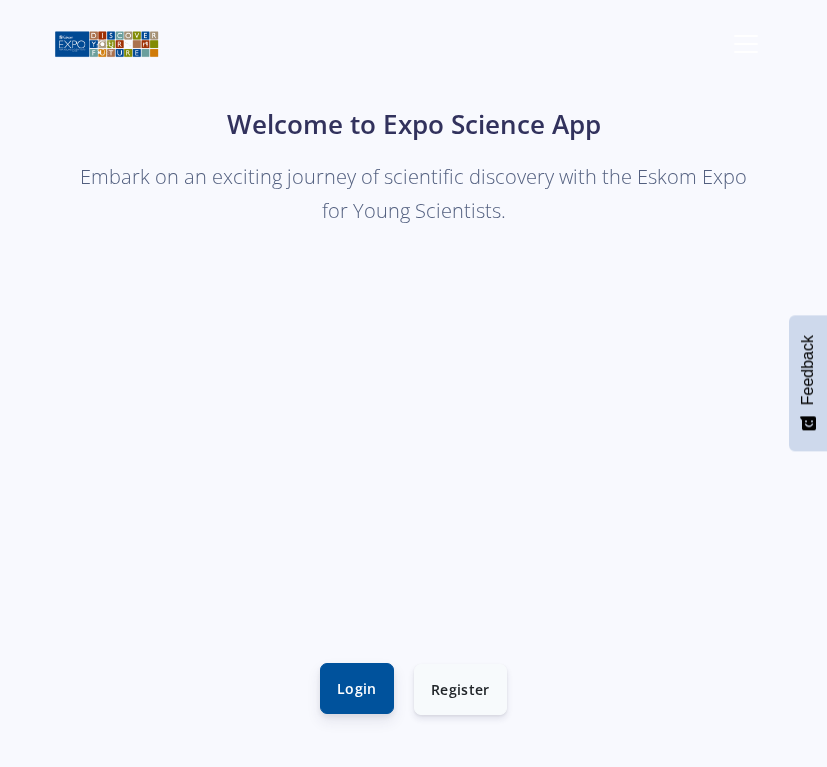 click on "Login" at bounding box center (357, 688) 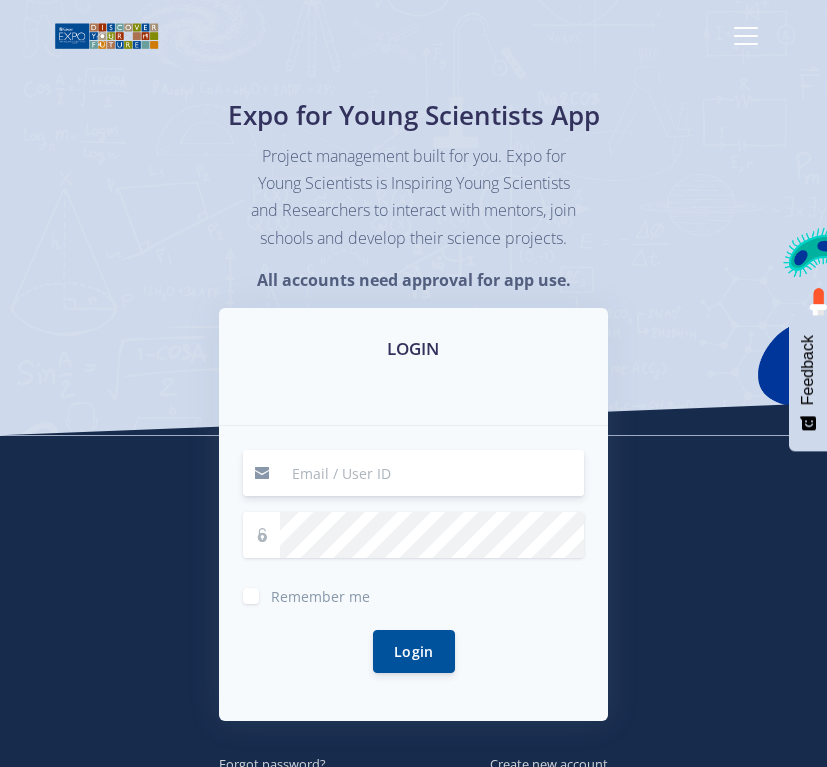 scroll, scrollTop: 0, scrollLeft: 0, axis: both 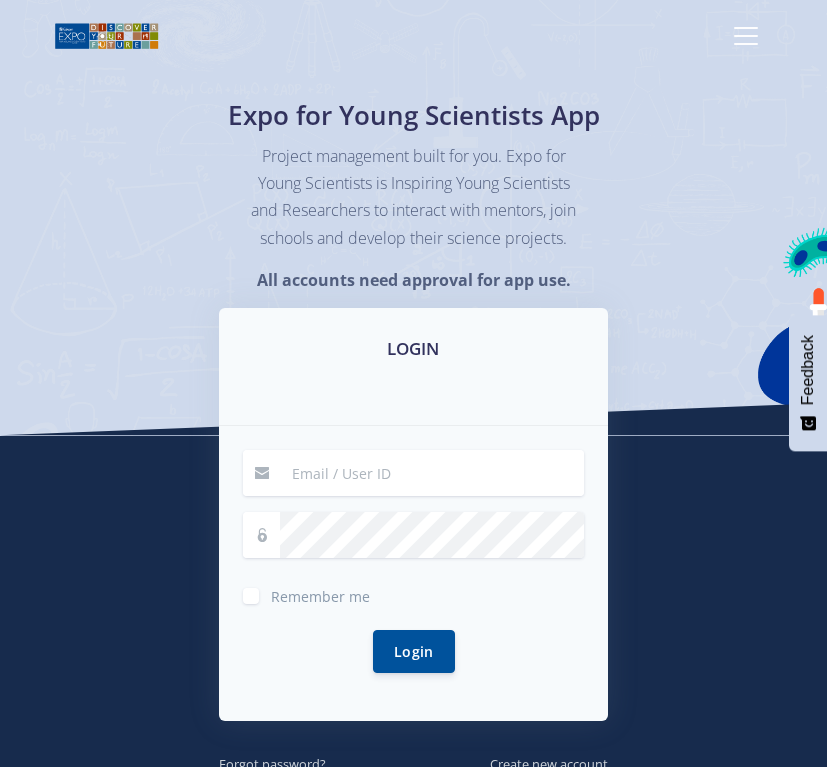 click on "Remember me
Login" at bounding box center [414, 573] 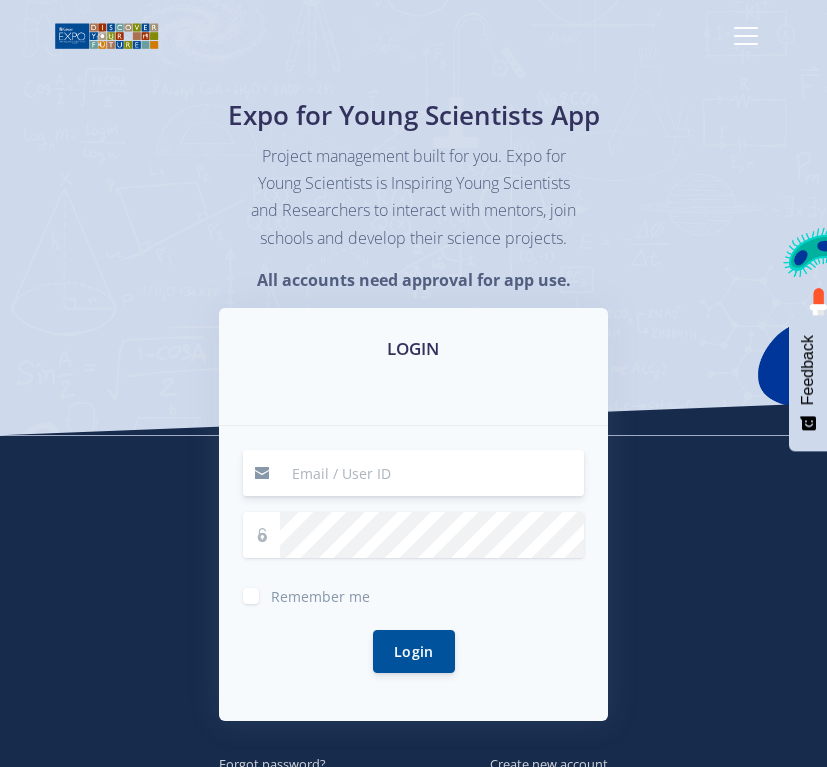 click at bounding box center [432, 473] 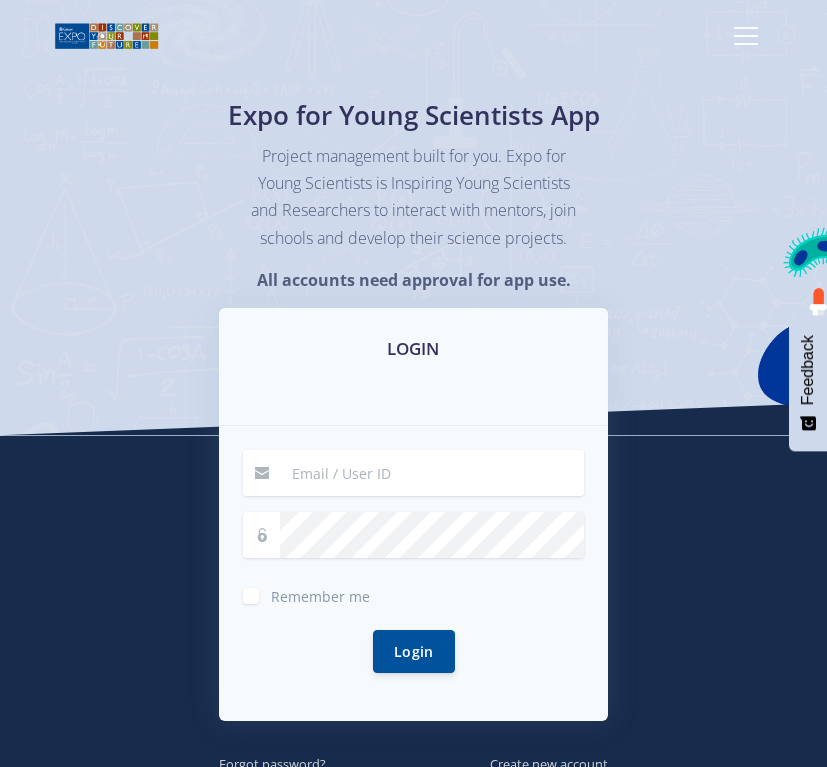 scroll, scrollTop: 0, scrollLeft: 0, axis: both 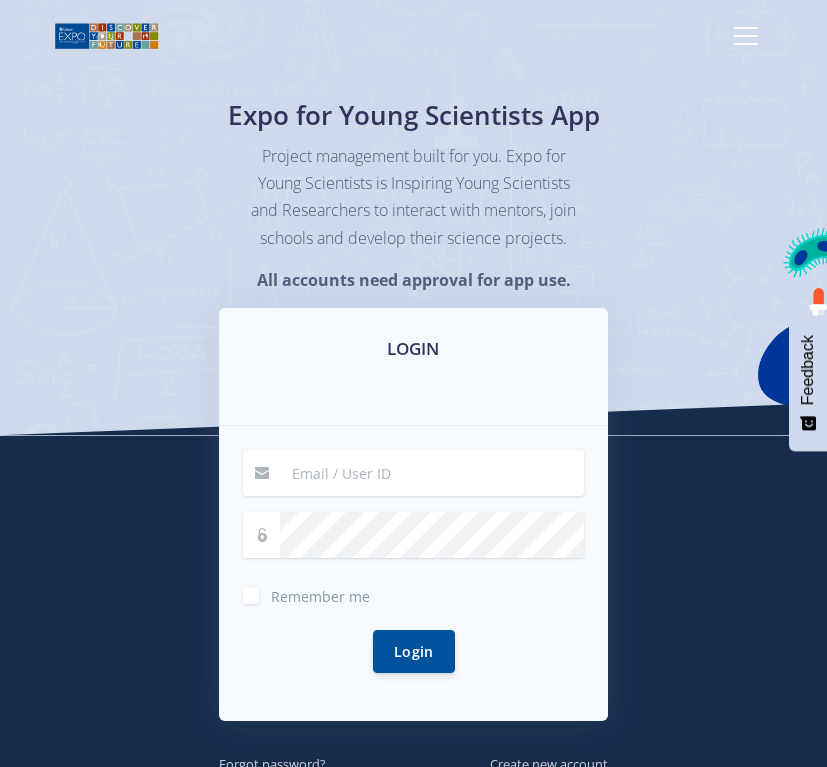 click on "Remember me
Login" at bounding box center [414, 573] 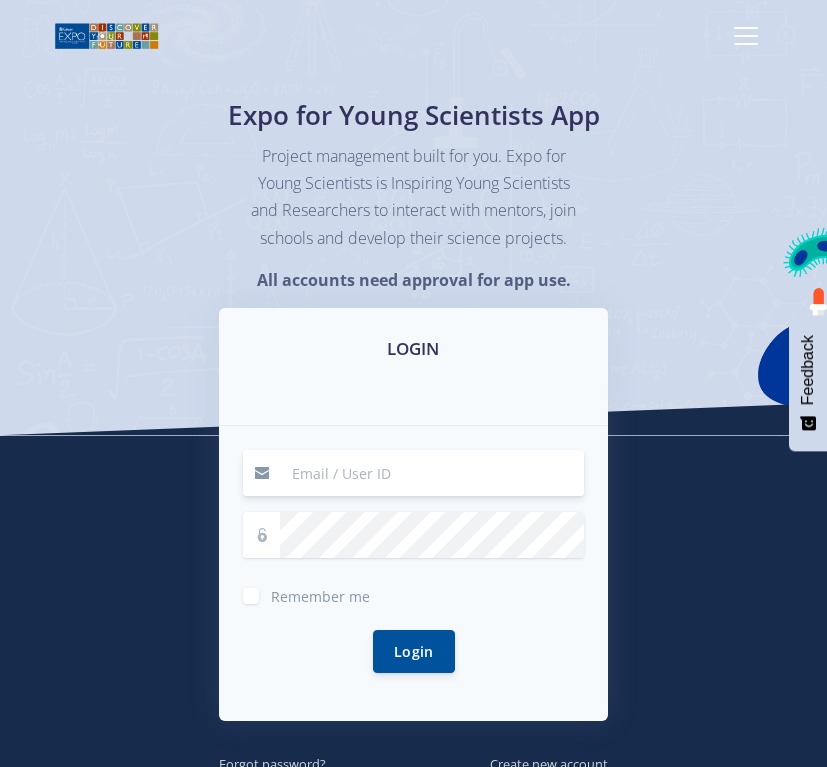 click at bounding box center [432, 473] 